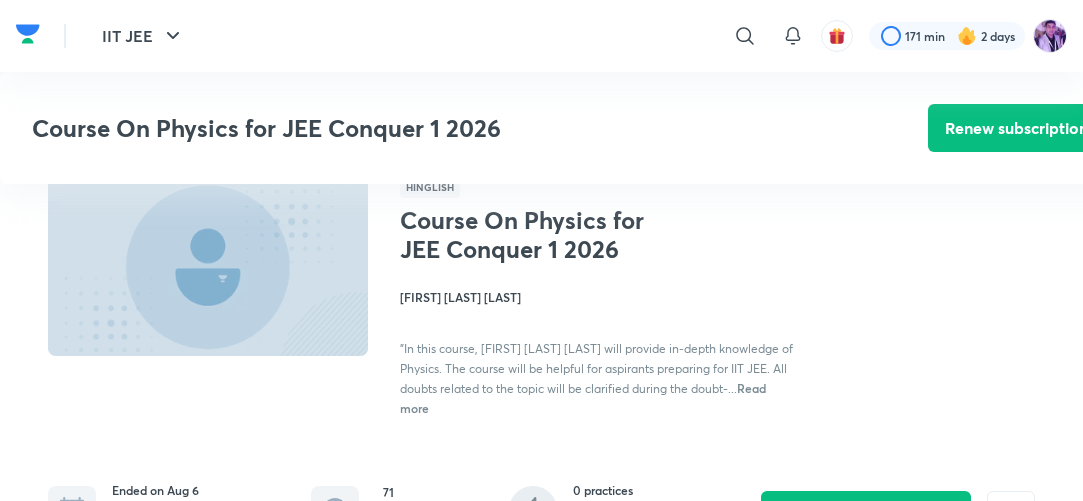 scroll, scrollTop: 480, scrollLeft: 0, axis: vertical 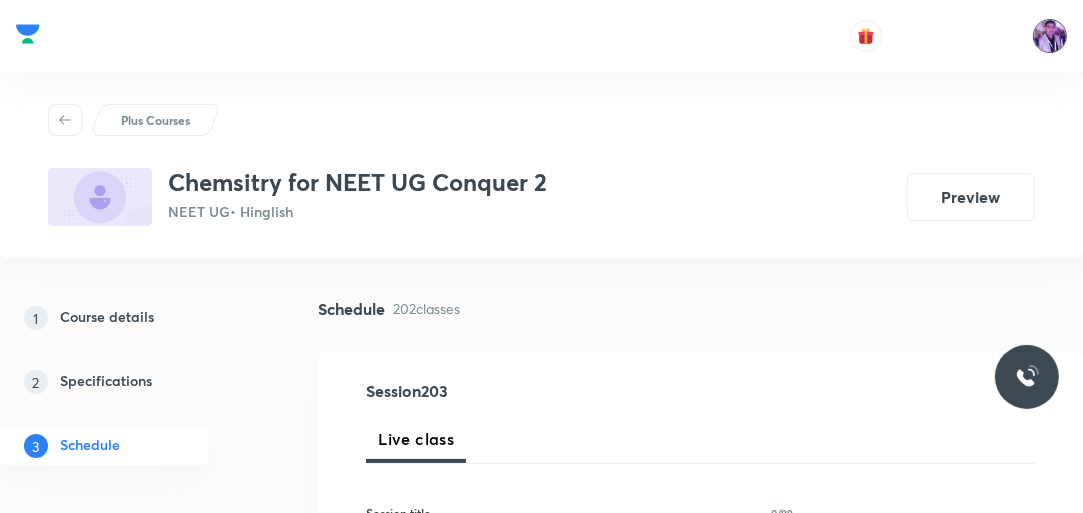 click at bounding box center (1050, 36) 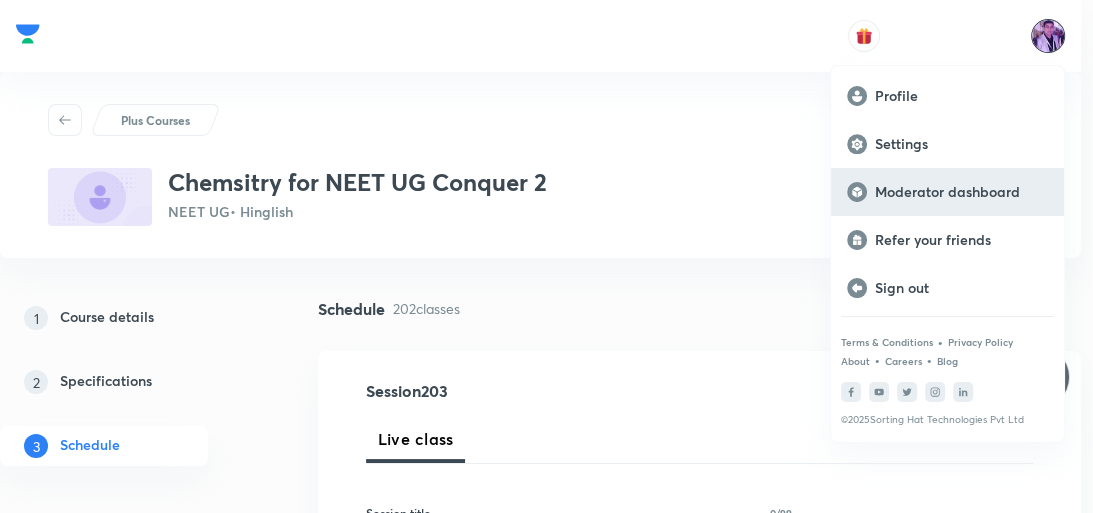 click on "Moderator dashboard" at bounding box center [947, 192] 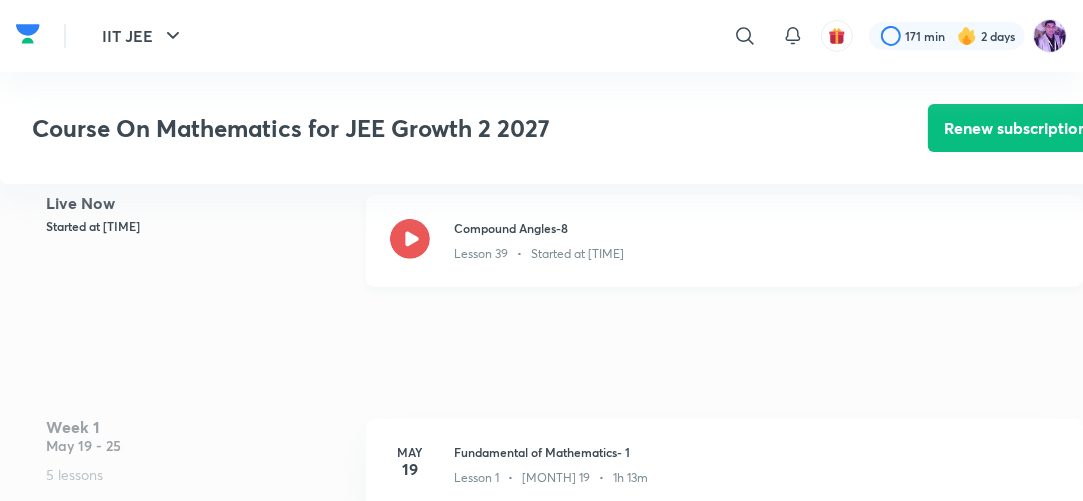 scroll, scrollTop: 480, scrollLeft: 0, axis: vertical 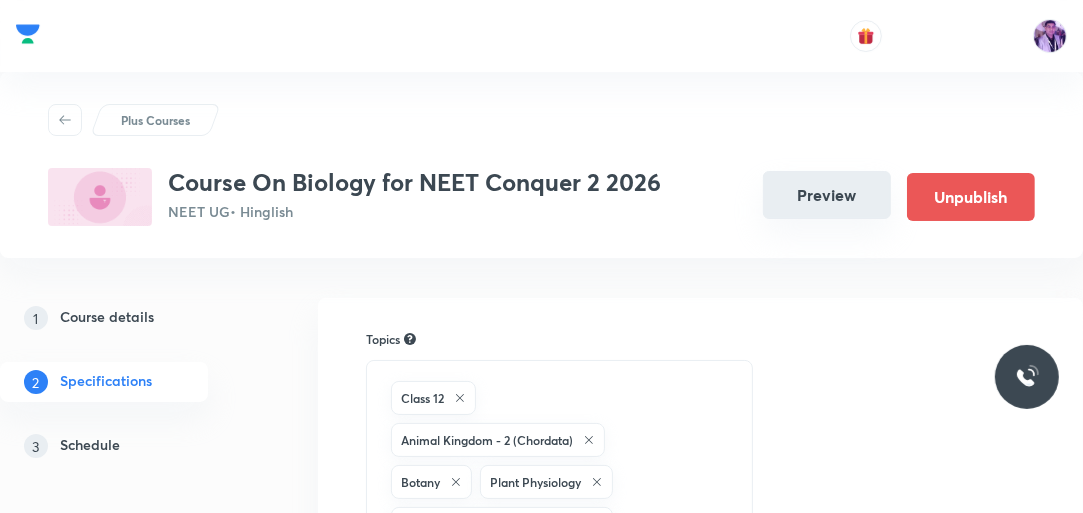 click on "Preview" at bounding box center (827, 195) 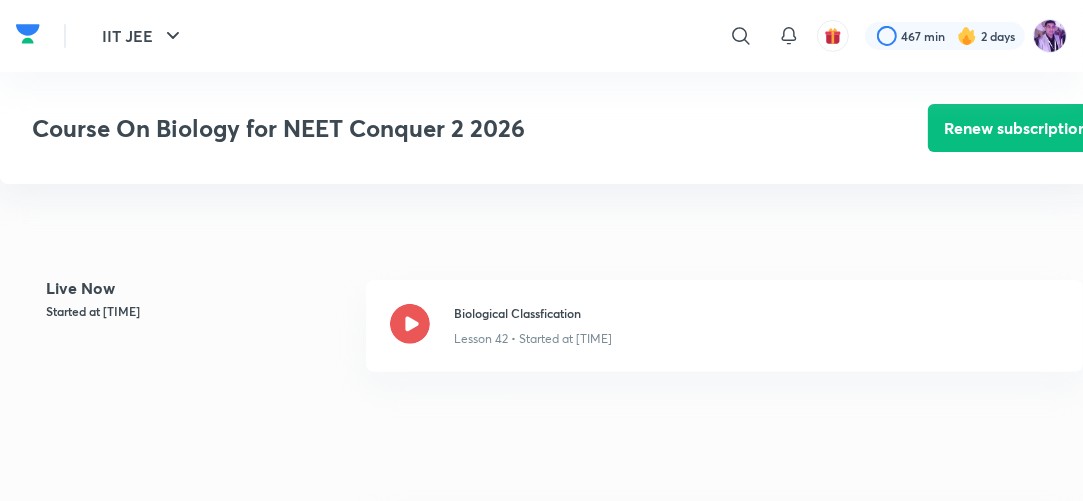 scroll, scrollTop: 480, scrollLeft: 0, axis: vertical 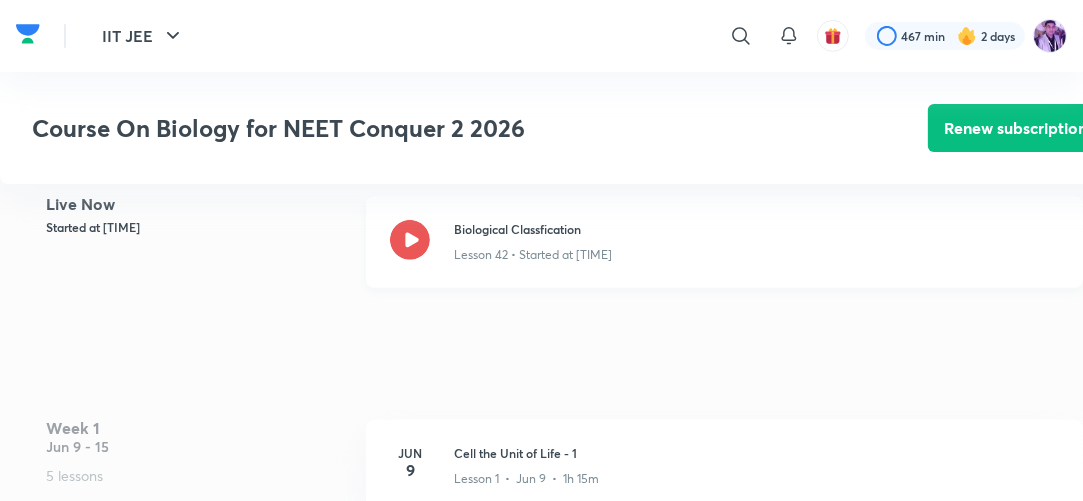 click 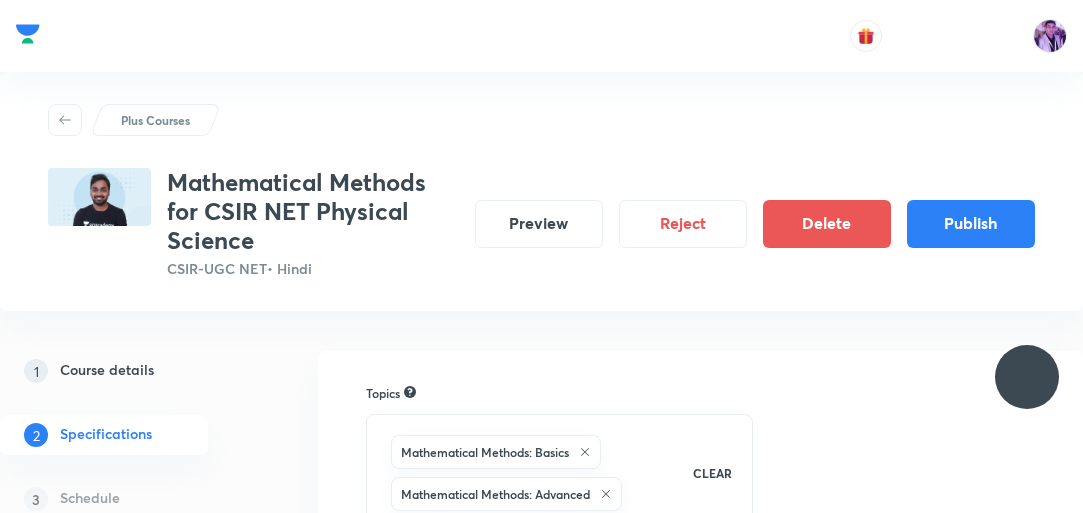 scroll, scrollTop: 0, scrollLeft: 0, axis: both 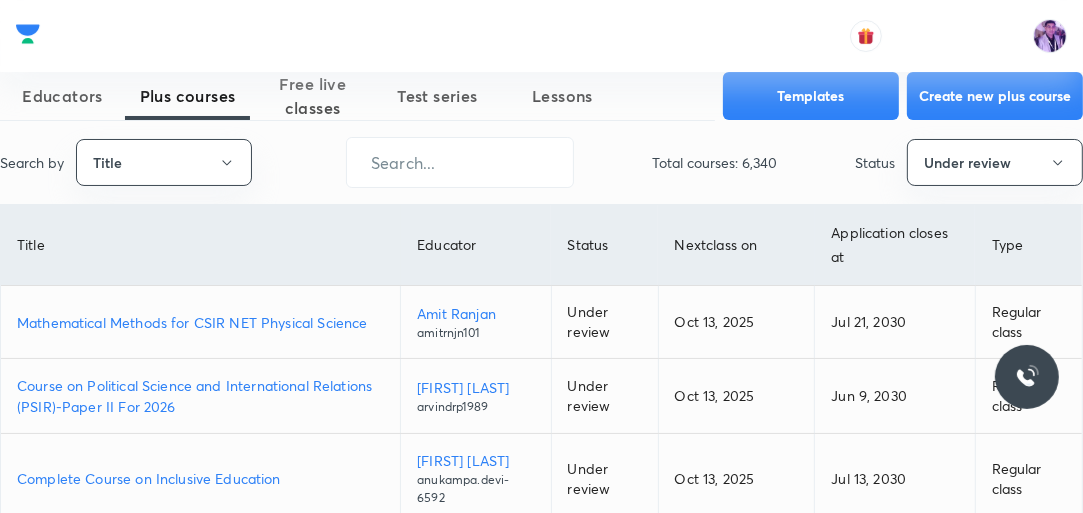 click on "Mathematical Methods for CSIR NET Physical Science" at bounding box center (200, 322) 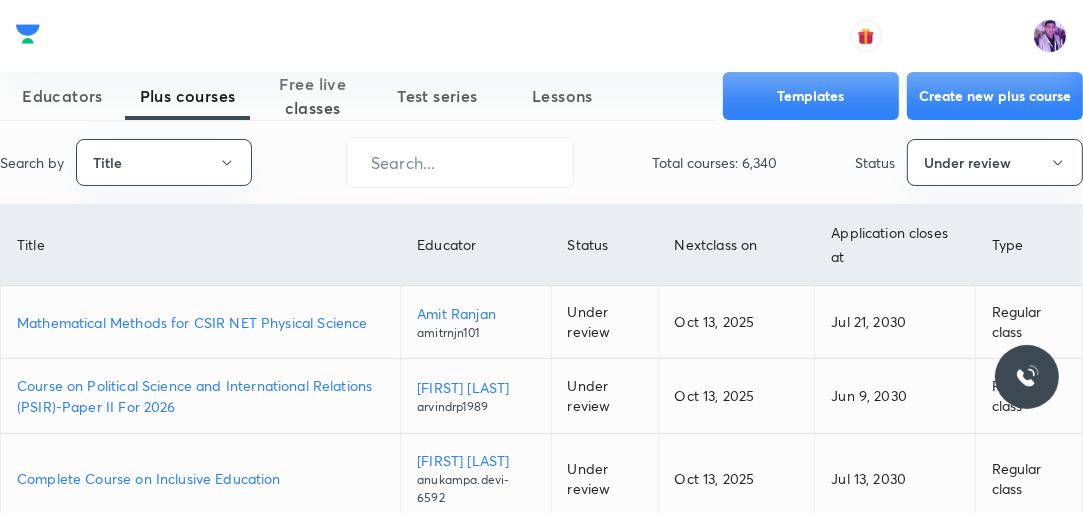 click on "Mathematical Methods for CSIR NET Physical Science" at bounding box center (200, 322) 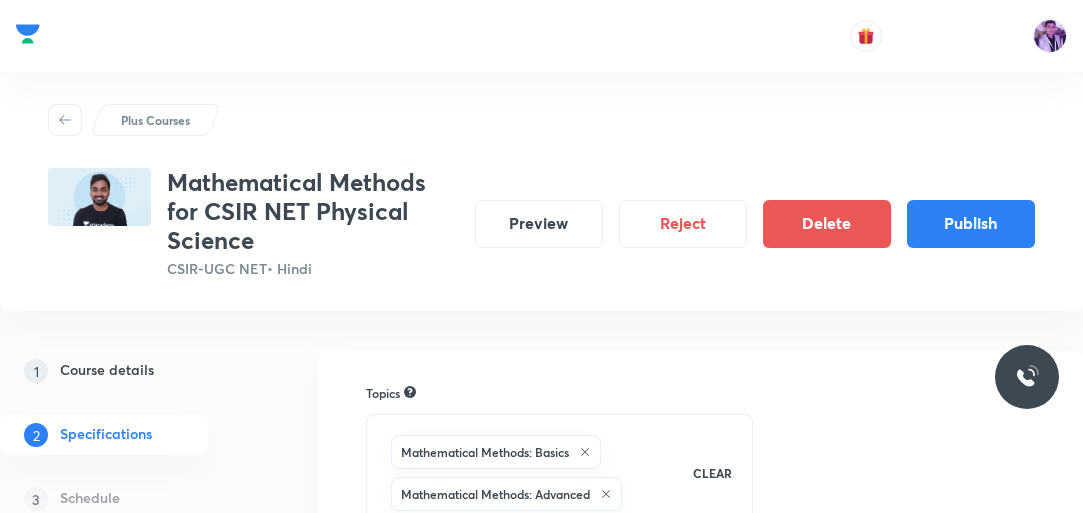 scroll, scrollTop: 0, scrollLeft: 0, axis: both 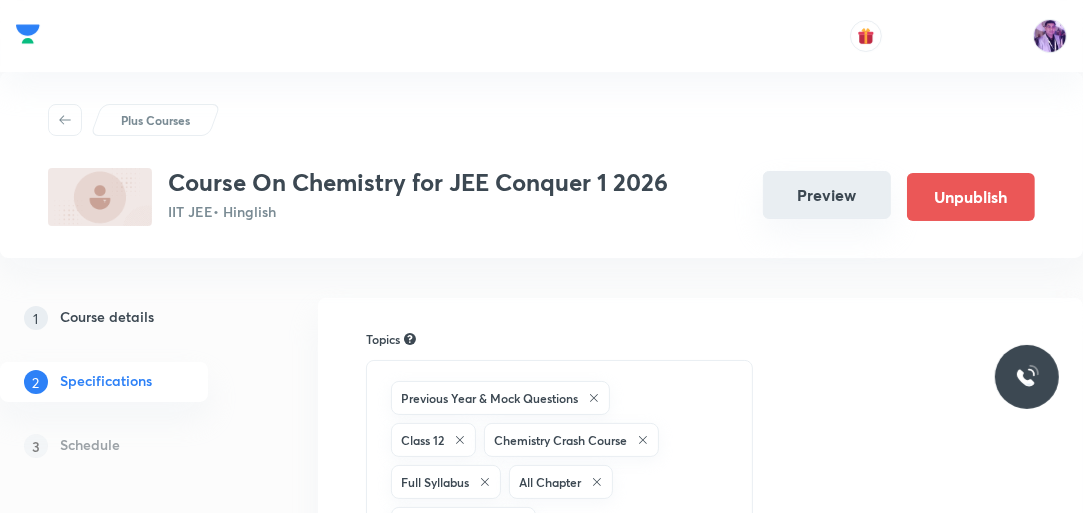 click on "Preview" at bounding box center (827, 195) 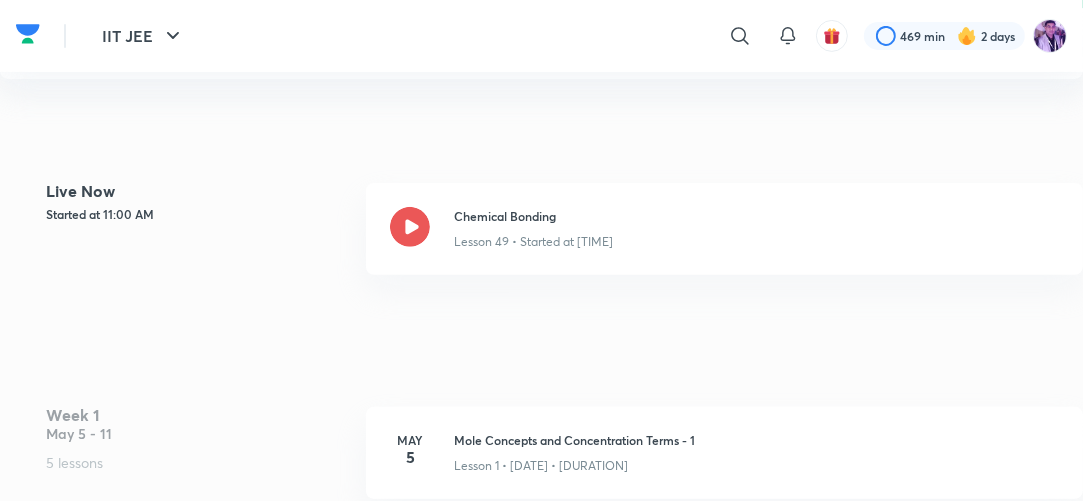scroll, scrollTop: 480, scrollLeft: 0, axis: vertical 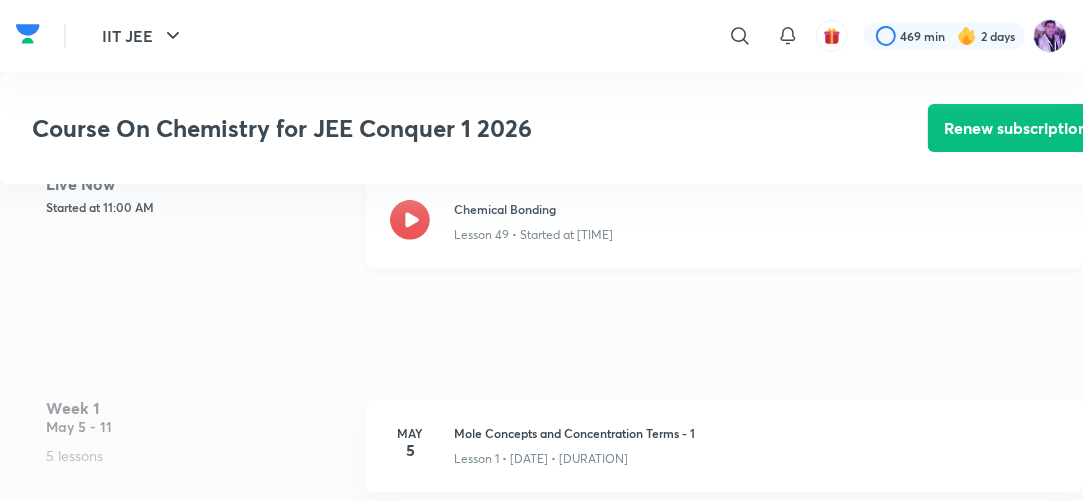 click 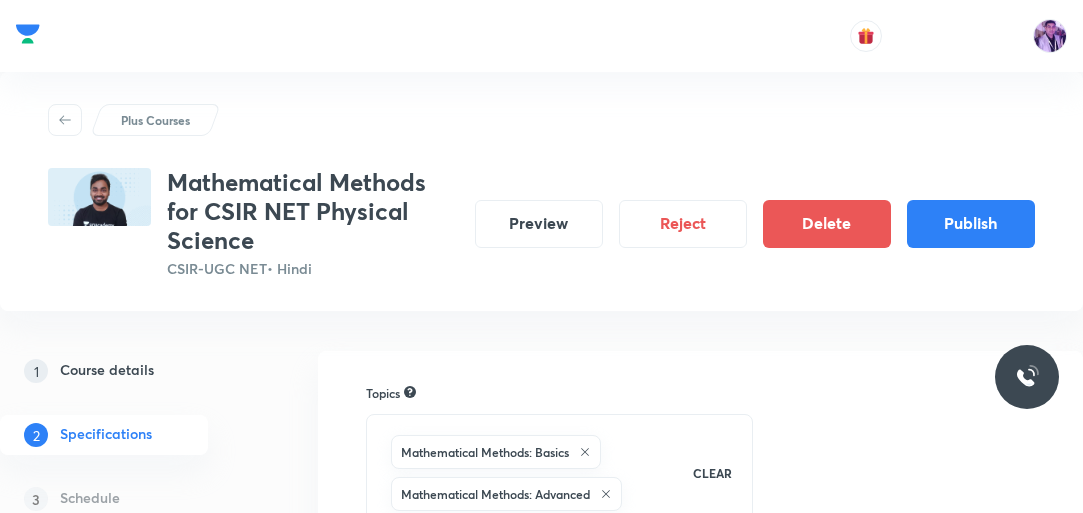 scroll, scrollTop: 0, scrollLeft: 0, axis: both 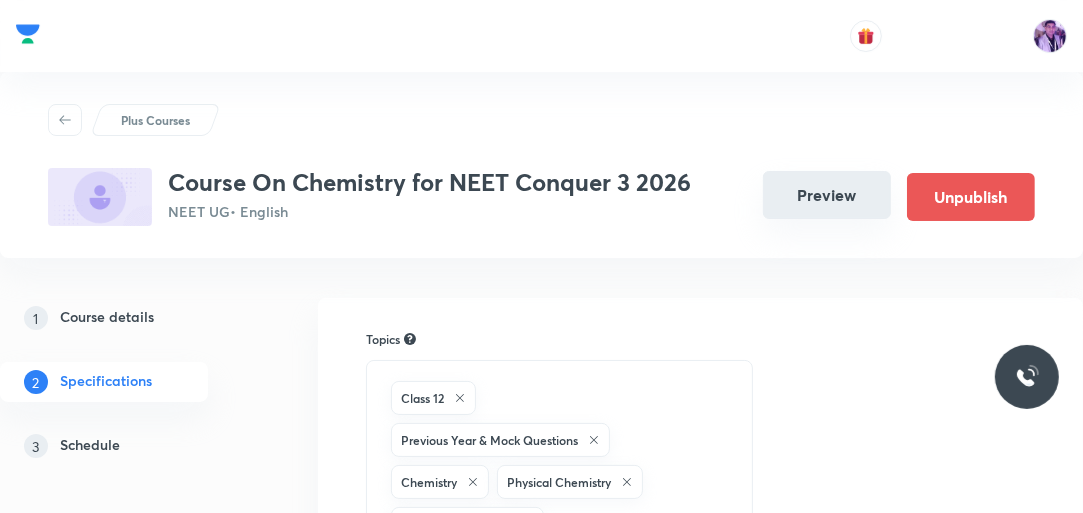 click on "Preview" at bounding box center [827, 195] 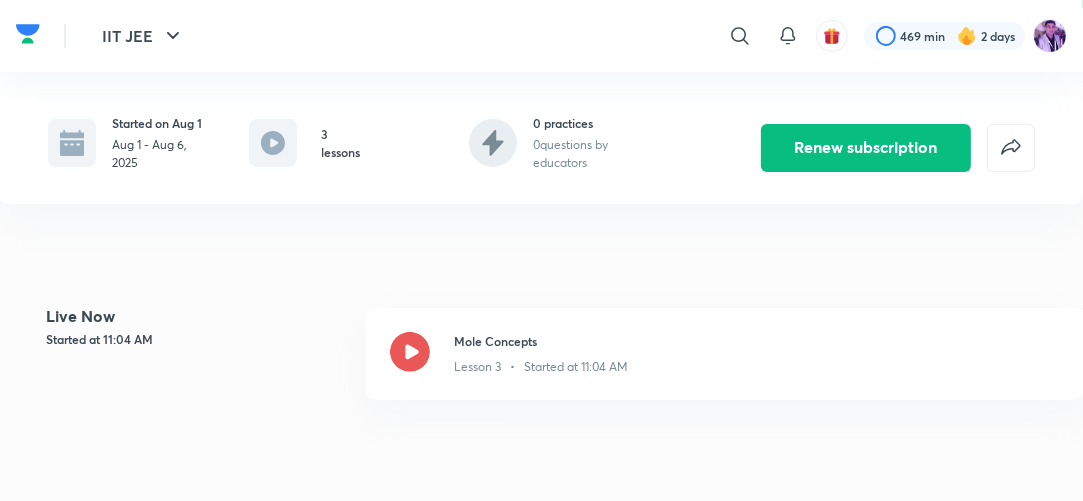 scroll, scrollTop: 400, scrollLeft: 0, axis: vertical 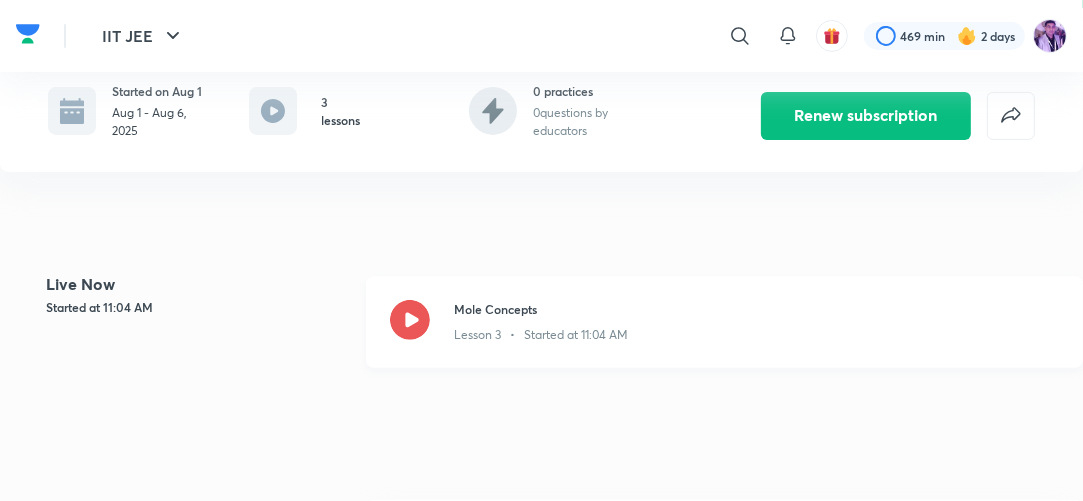 click 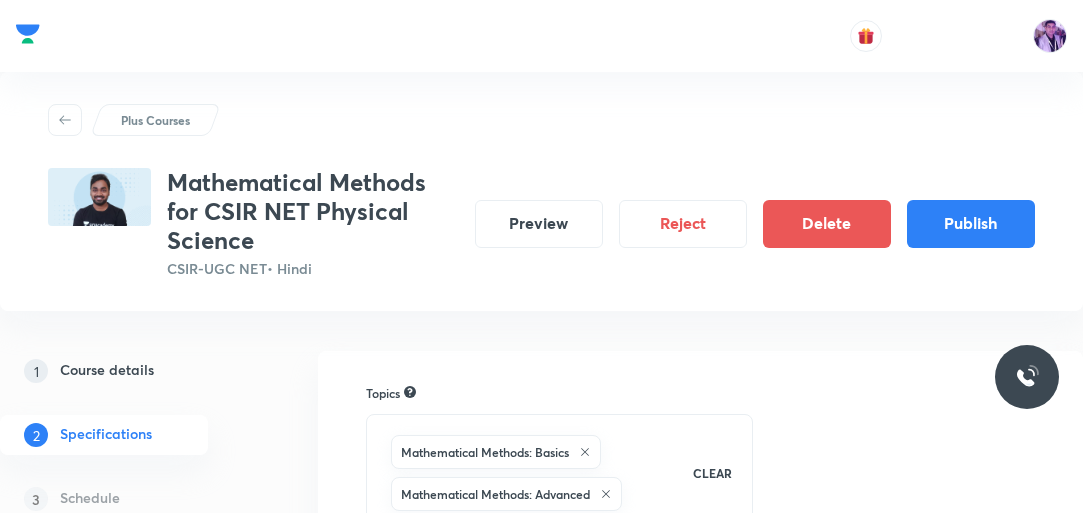 scroll, scrollTop: 0, scrollLeft: 0, axis: both 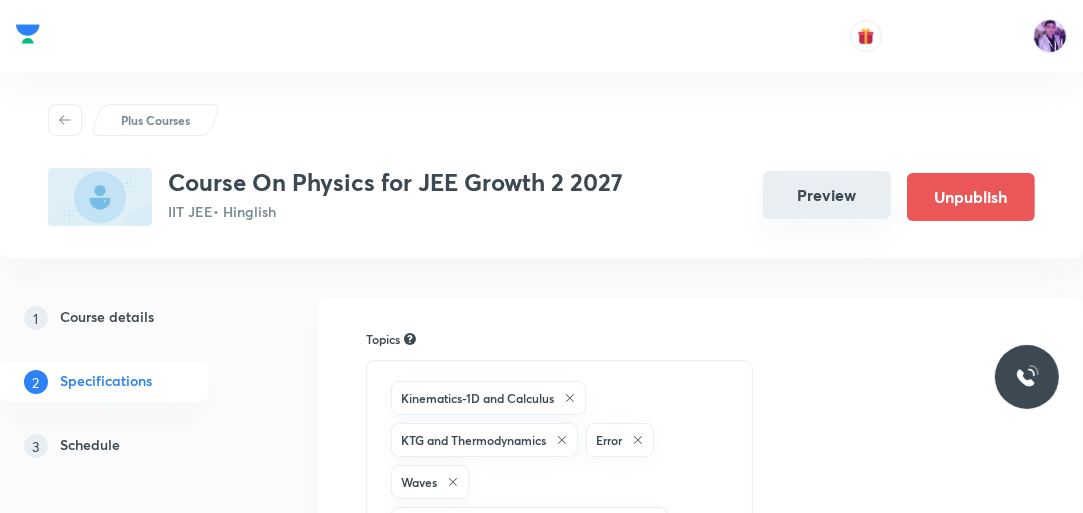 click on "Preview" at bounding box center [827, 195] 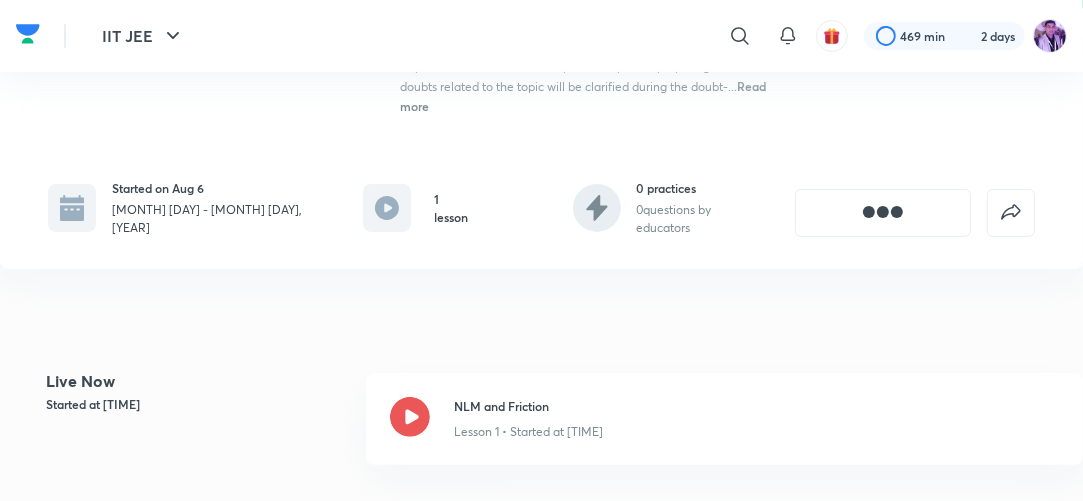 scroll, scrollTop: 320, scrollLeft: 0, axis: vertical 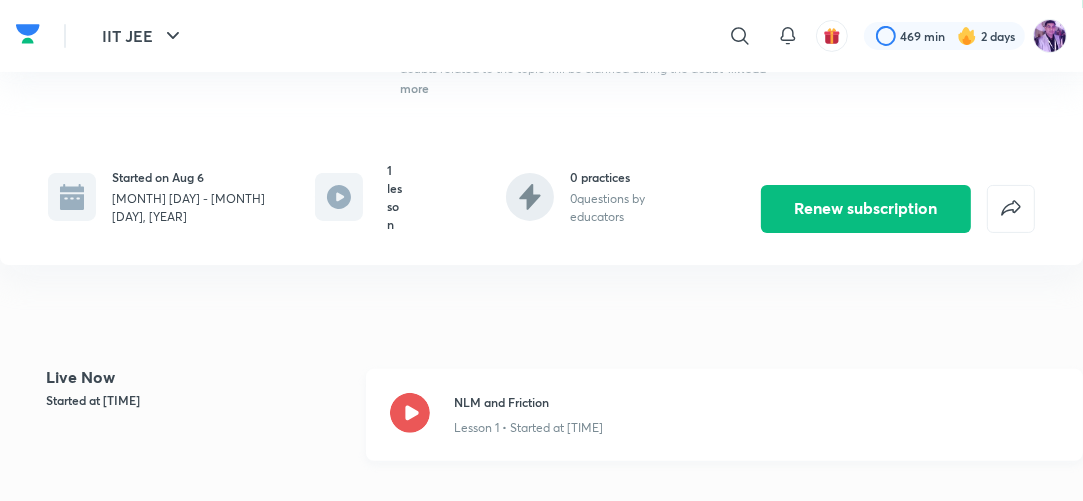 click 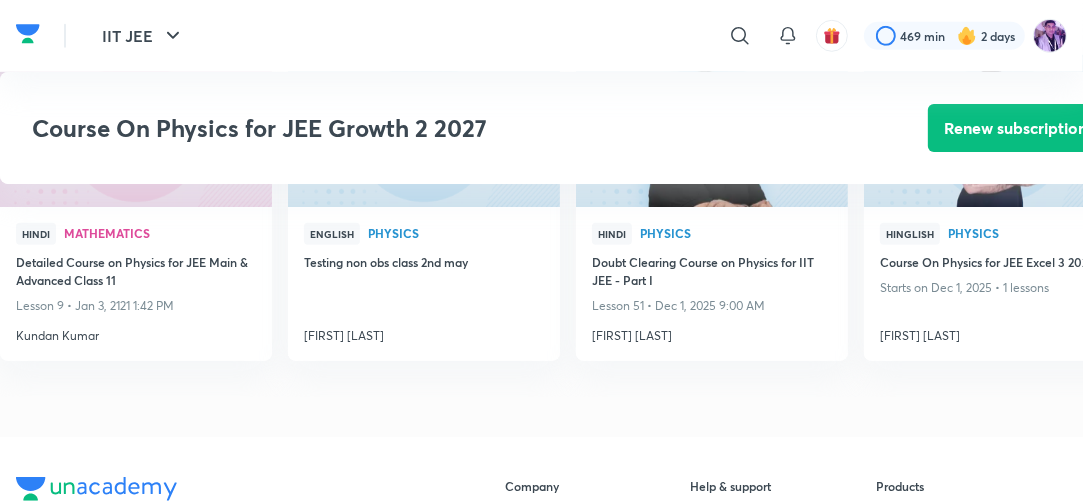 scroll, scrollTop: 1200, scrollLeft: 0, axis: vertical 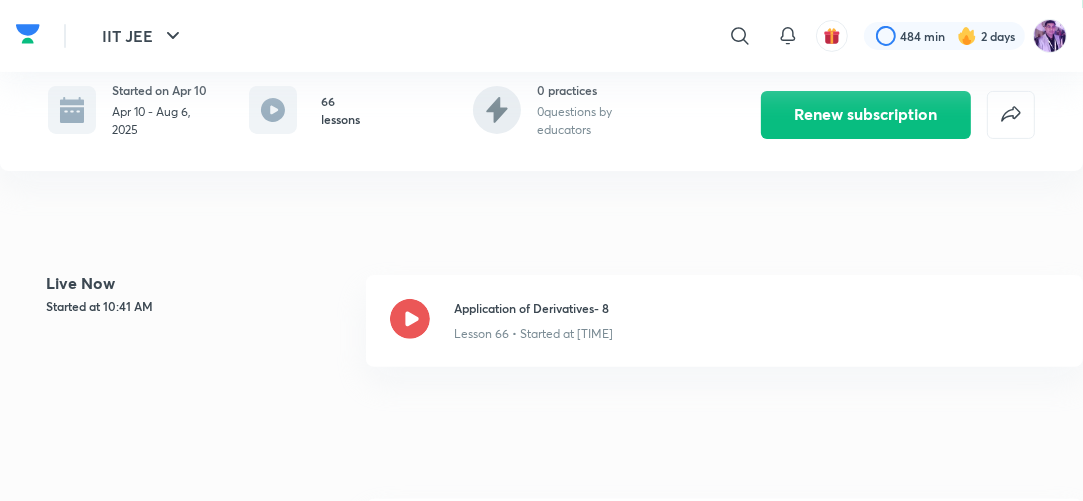 drag, startPoint x: 415, startPoint y: 338, endPoint x: 611, endPoint y: 287, distance: 202.52654 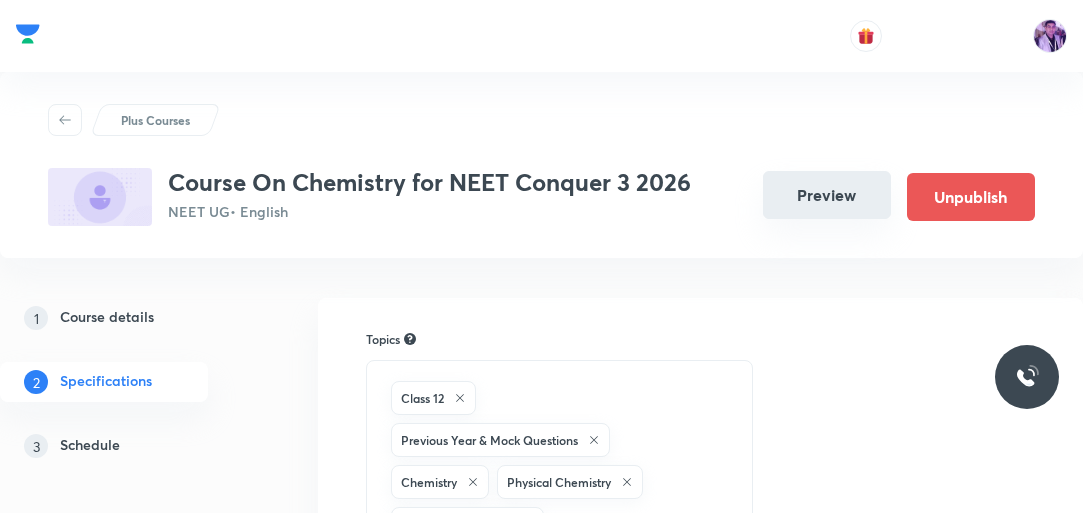 scroll, scrollTop: 0, scrollLeft: 0, axis: both 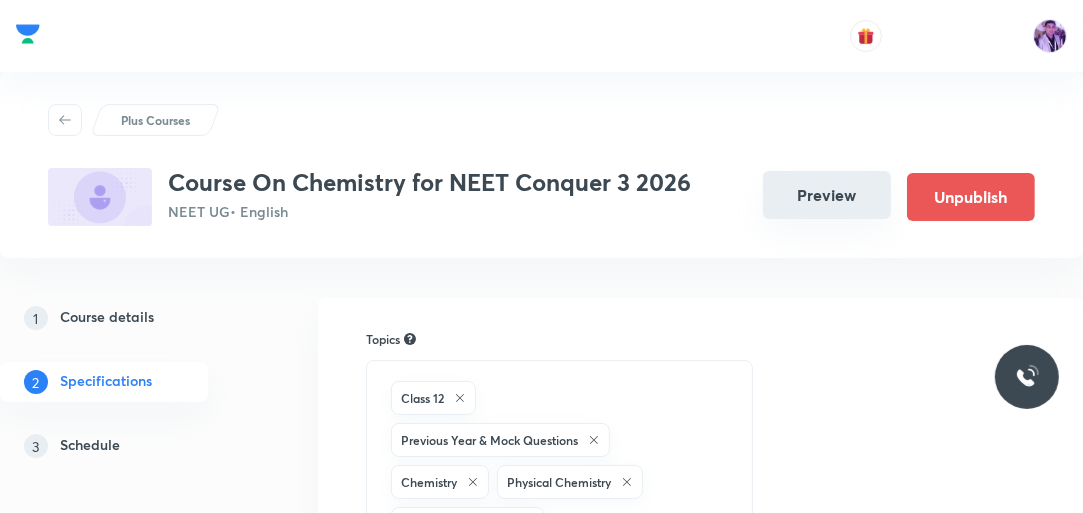 click on "Preview" at bounding box center [827, 195] 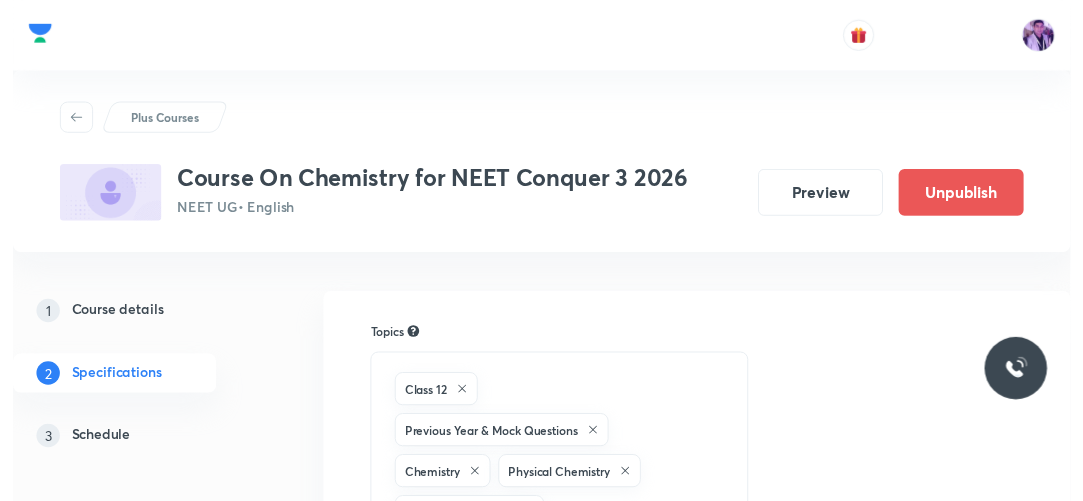 scroll, scrollTop: 0, scrollLeft: 0, axis: both 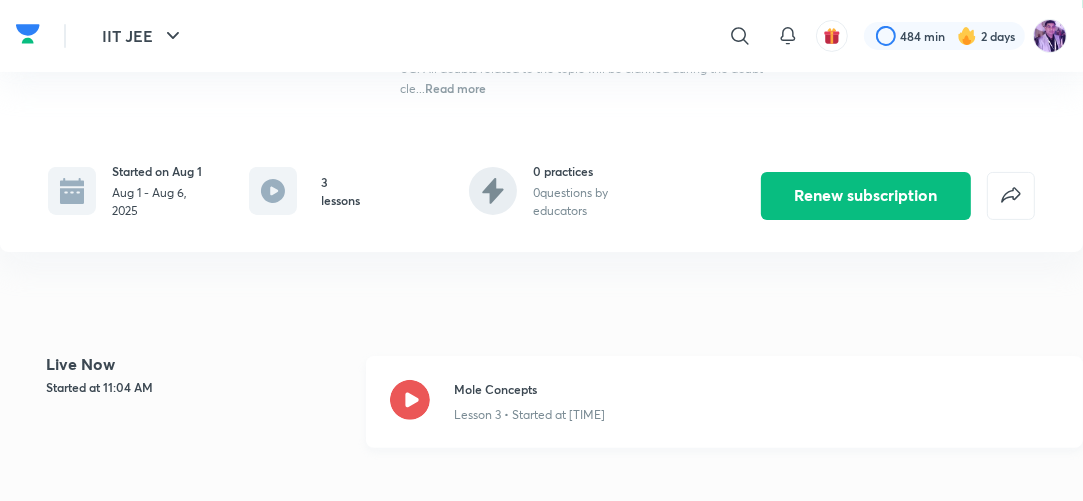 click 